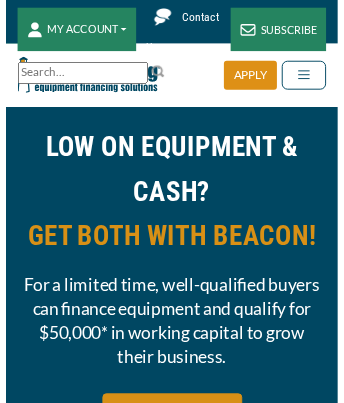 scroll, scrollTop: 0, scrollLeft: 0, axis: both 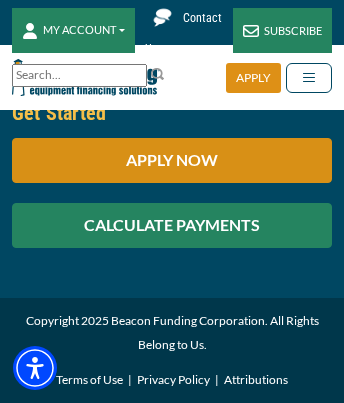 click on "CALCULATE PAYMENTS" at bounding box center (172, 225) 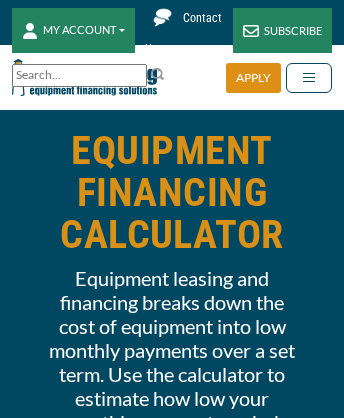 scroll, scrollTop: 0, scrollLeft: 0, axis: both 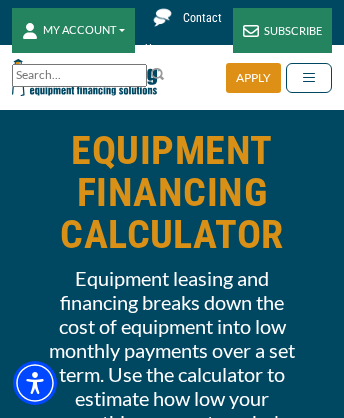 click on "Attributions" at bounding box center (256, 3660) 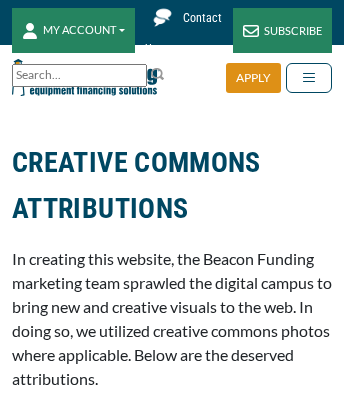 scroll, scrollTop: 0, scrollLeft: 0, axis: both 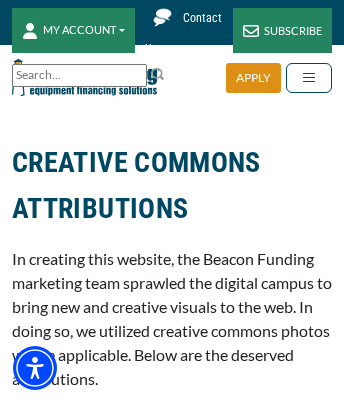 click at bounding box center (109, 1676) 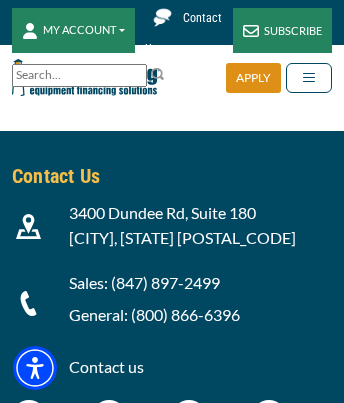 click on "APPLY NOW" at bounding box center (172, 1200) 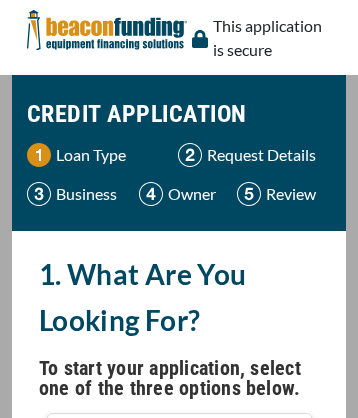 scroll, scrollTop: 0, scrollLeft: 0, axis: both 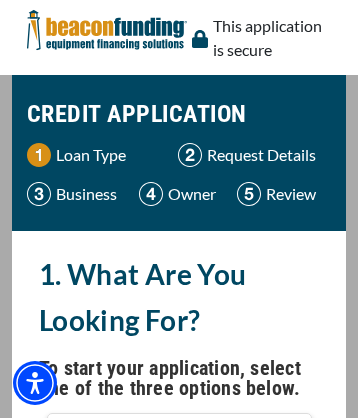 click on "Terms of Use" at bounding box center [96, 1879] 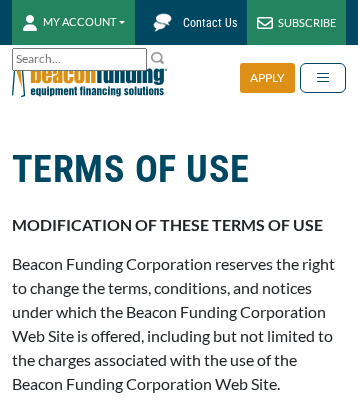 scroll, scrollTop: 0, scrollLeft: 0, axis: both 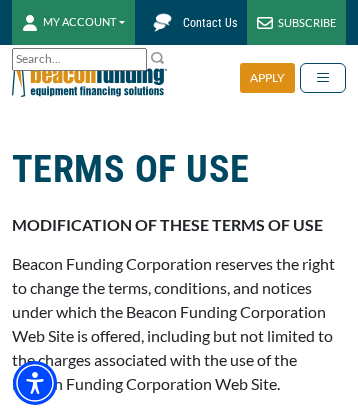 click at bounding box center (29, 9224) 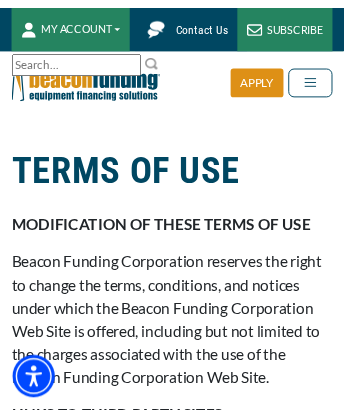 scroll, scrollTop: 8864, scrollLeft: 0, axis: vertical 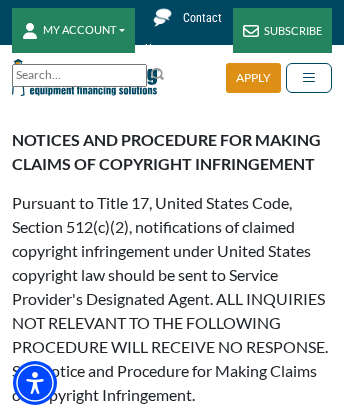 click at bounding box center (29, 812) 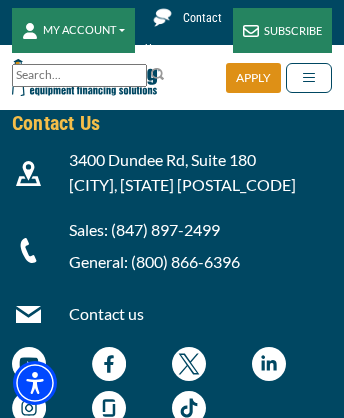 click on "Careers with Beacon" at bounding box center [83, 1025] 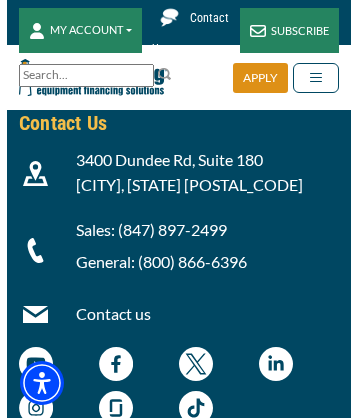 scroll, scrollTop: 9873, scrollLeft: 0, axis: vertical 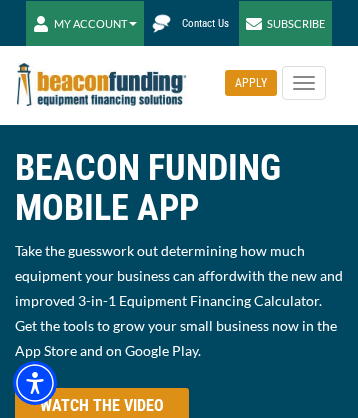 click at bounding box center [122, 3179] 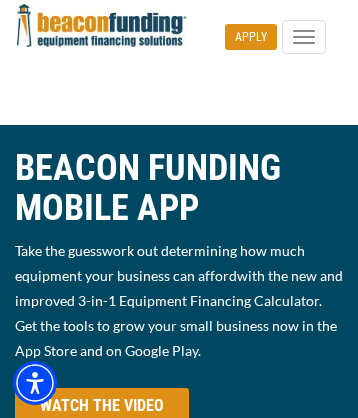 scroll, scrollTop: 2767, scrollLeft: 0, axis: vertical 